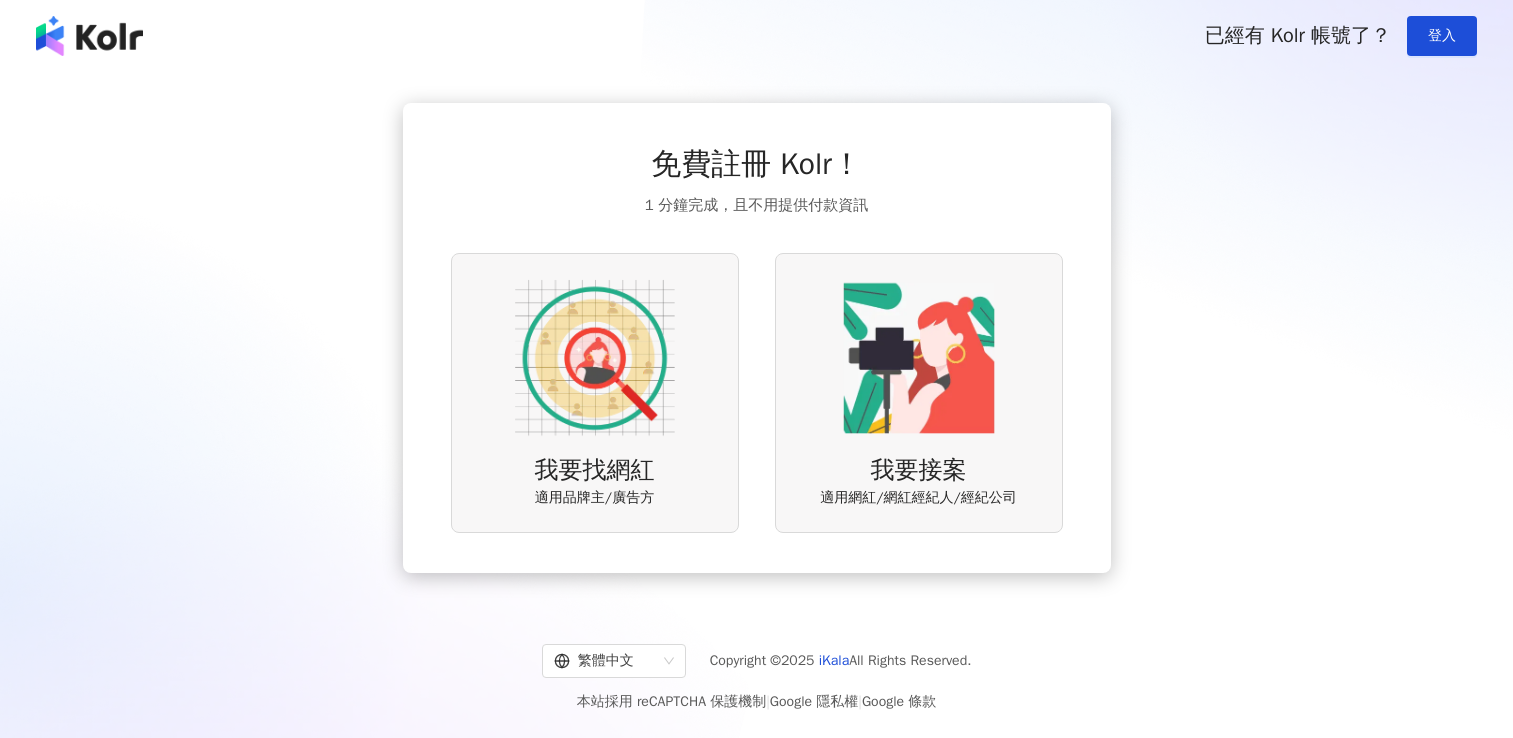 scroll, scrollTop: 0, scrollLeft: 0, axis: both 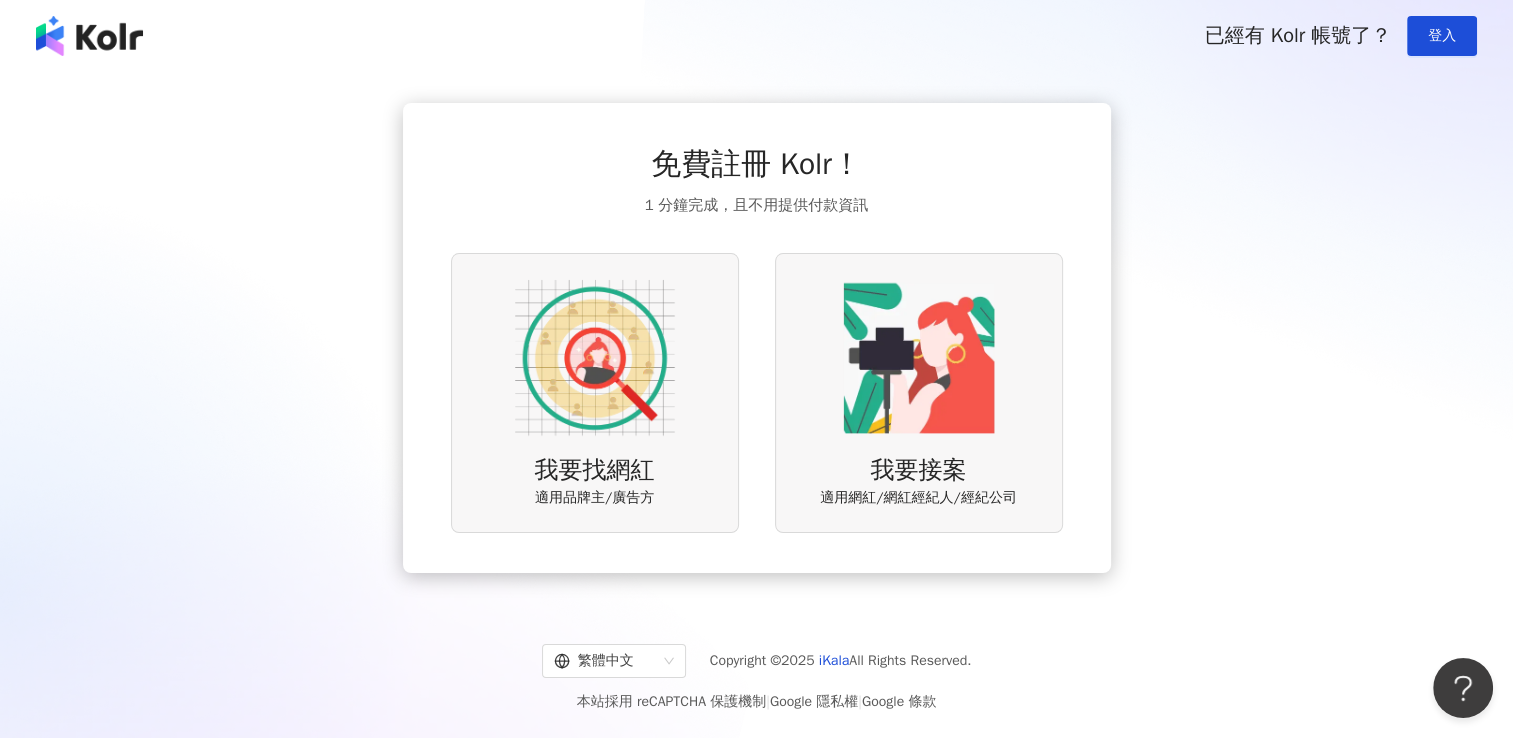 click at bounding box center (595, 358) 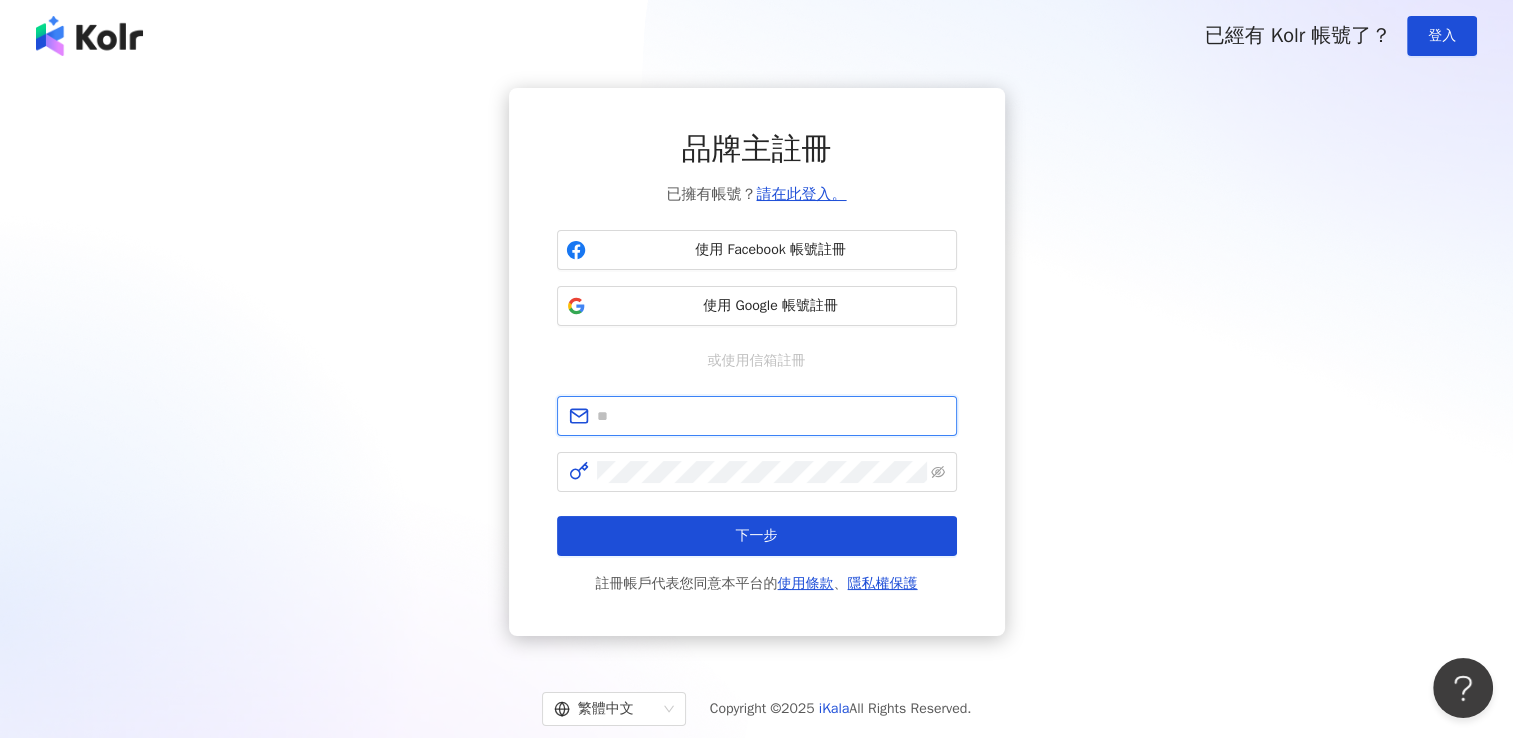 click at bounding box center (771, 416) 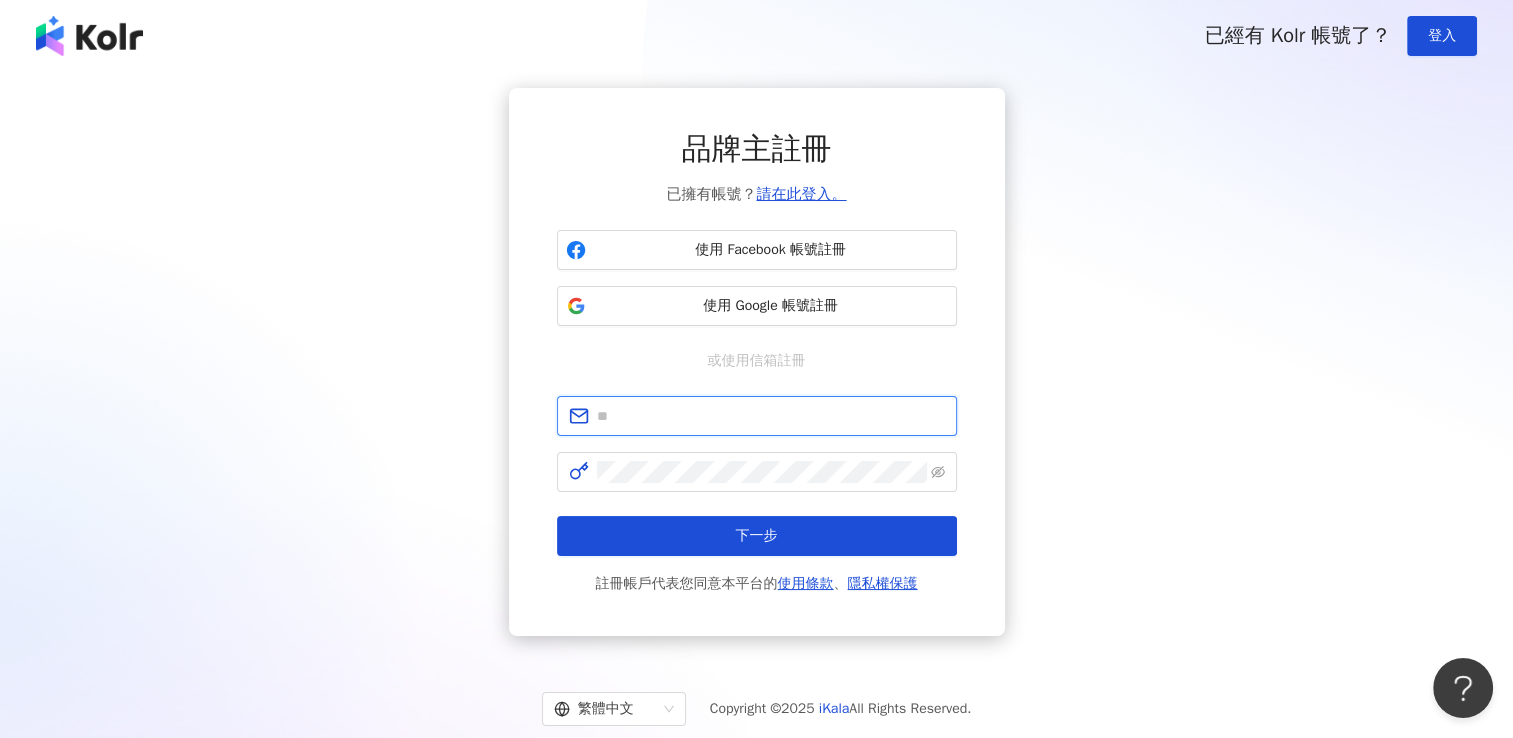type on "**********" 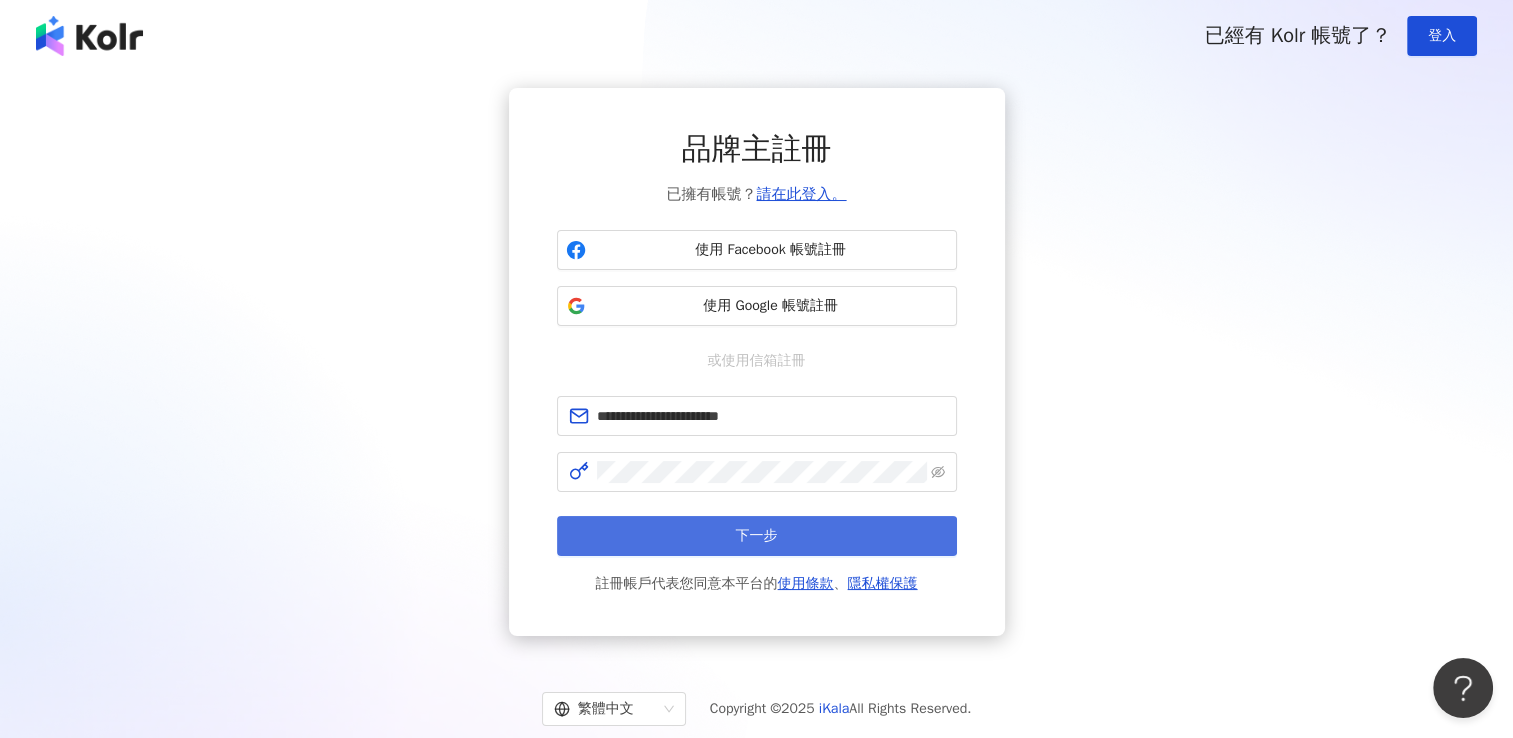 click on "下一步" at bounding box center [757, 536] 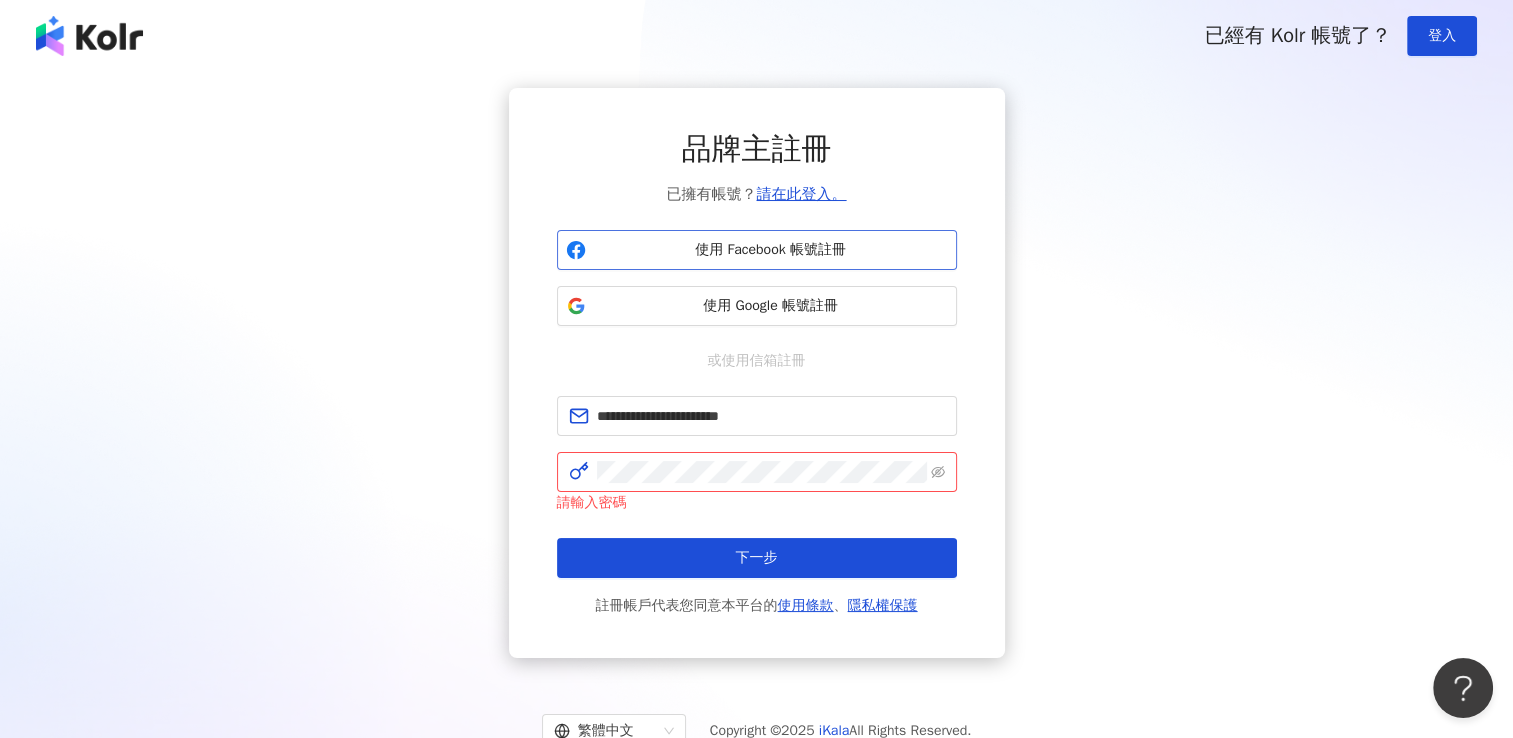 type 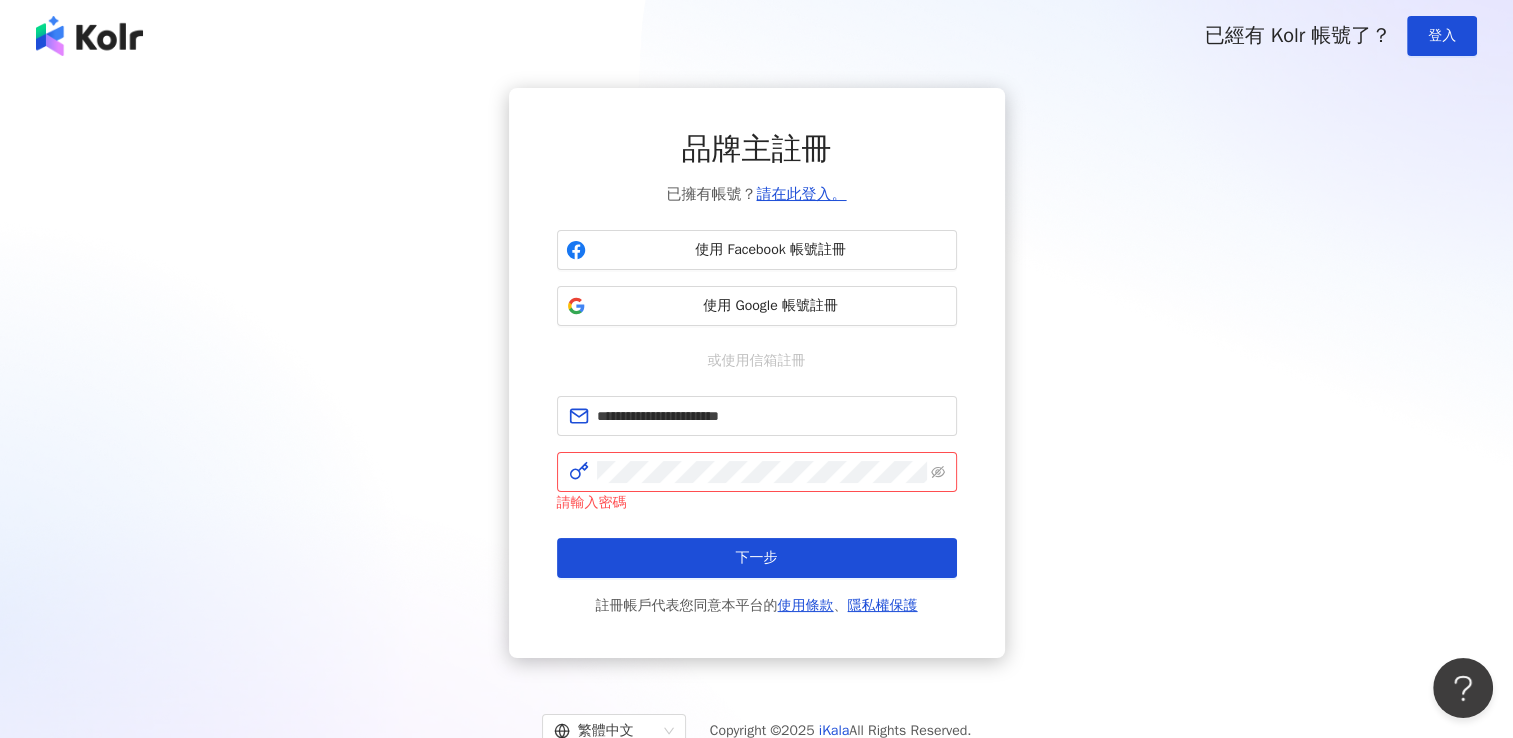 click on "**********" at bounding box center [756, 373] 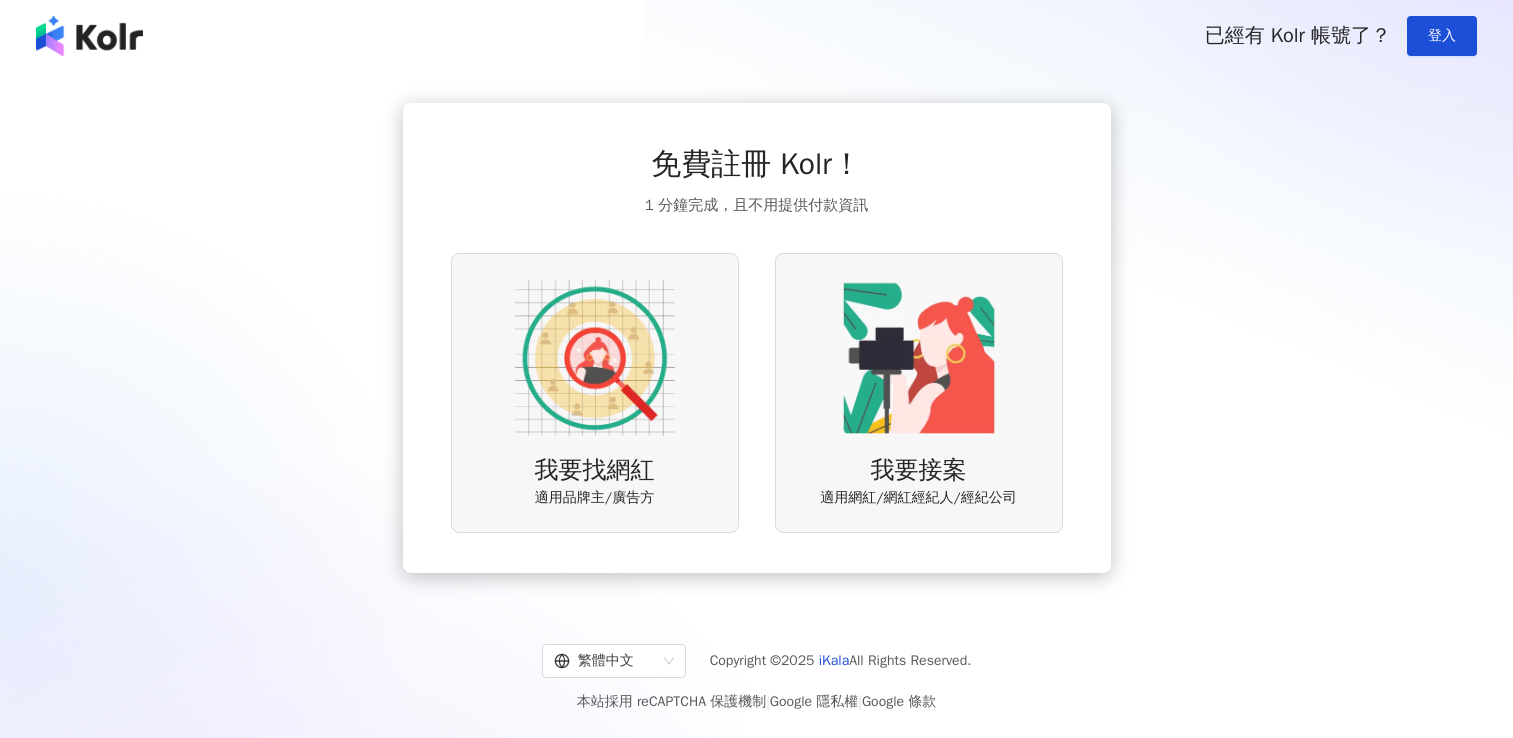 scroll, scrollTop: 0, scrollLeft: 0, axis: both 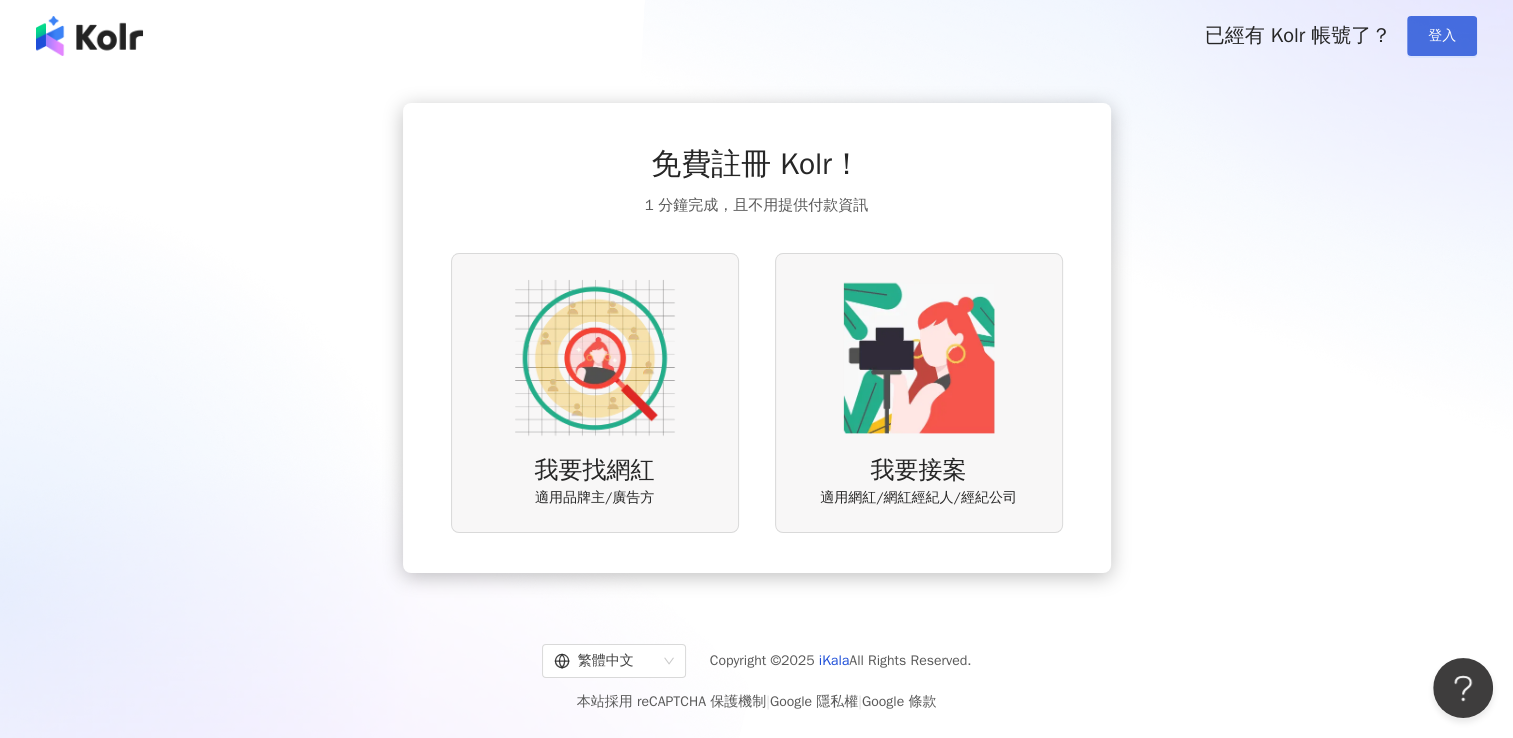 click on "登入" at bounding box center [1442, 36] 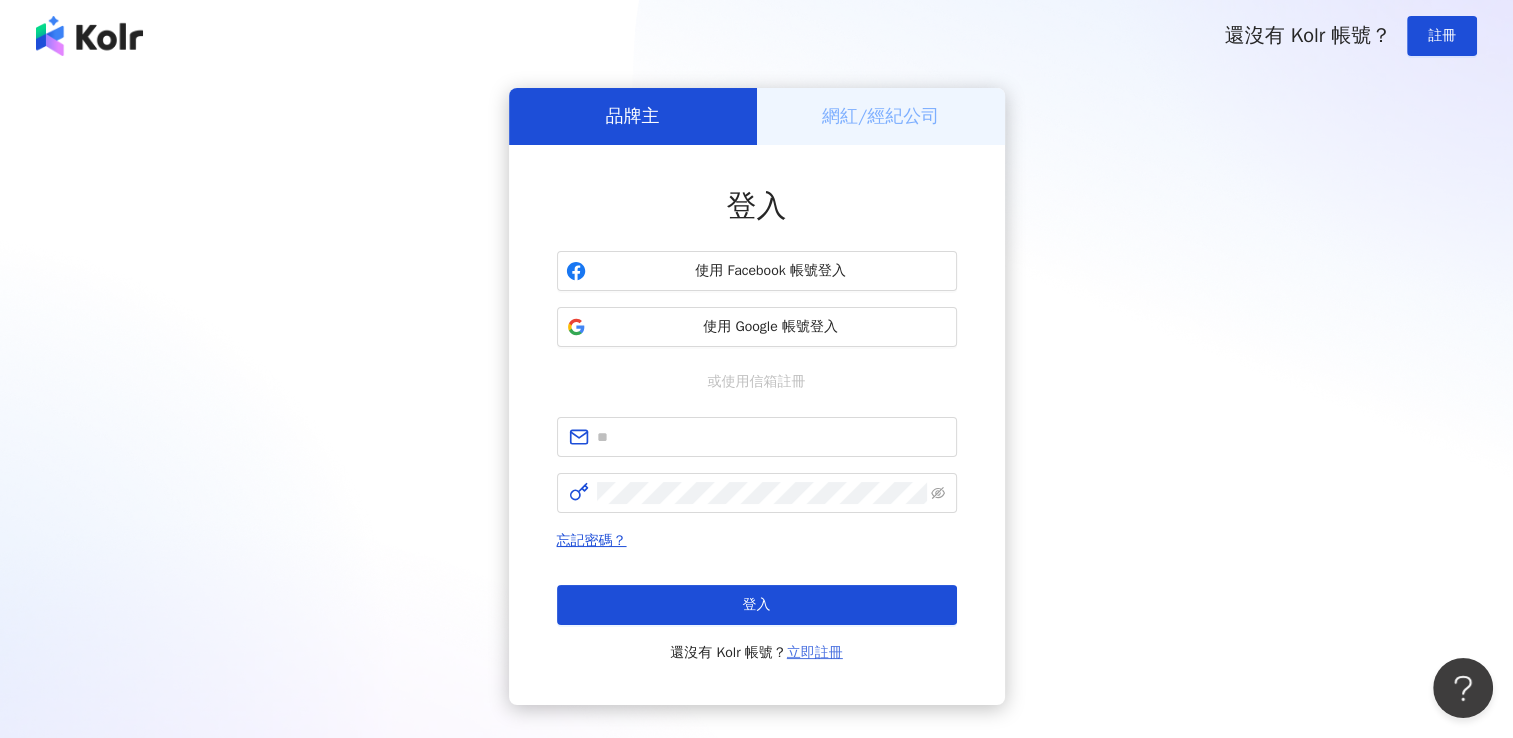 click on "立即註冊" at bounding box center (815, 652) 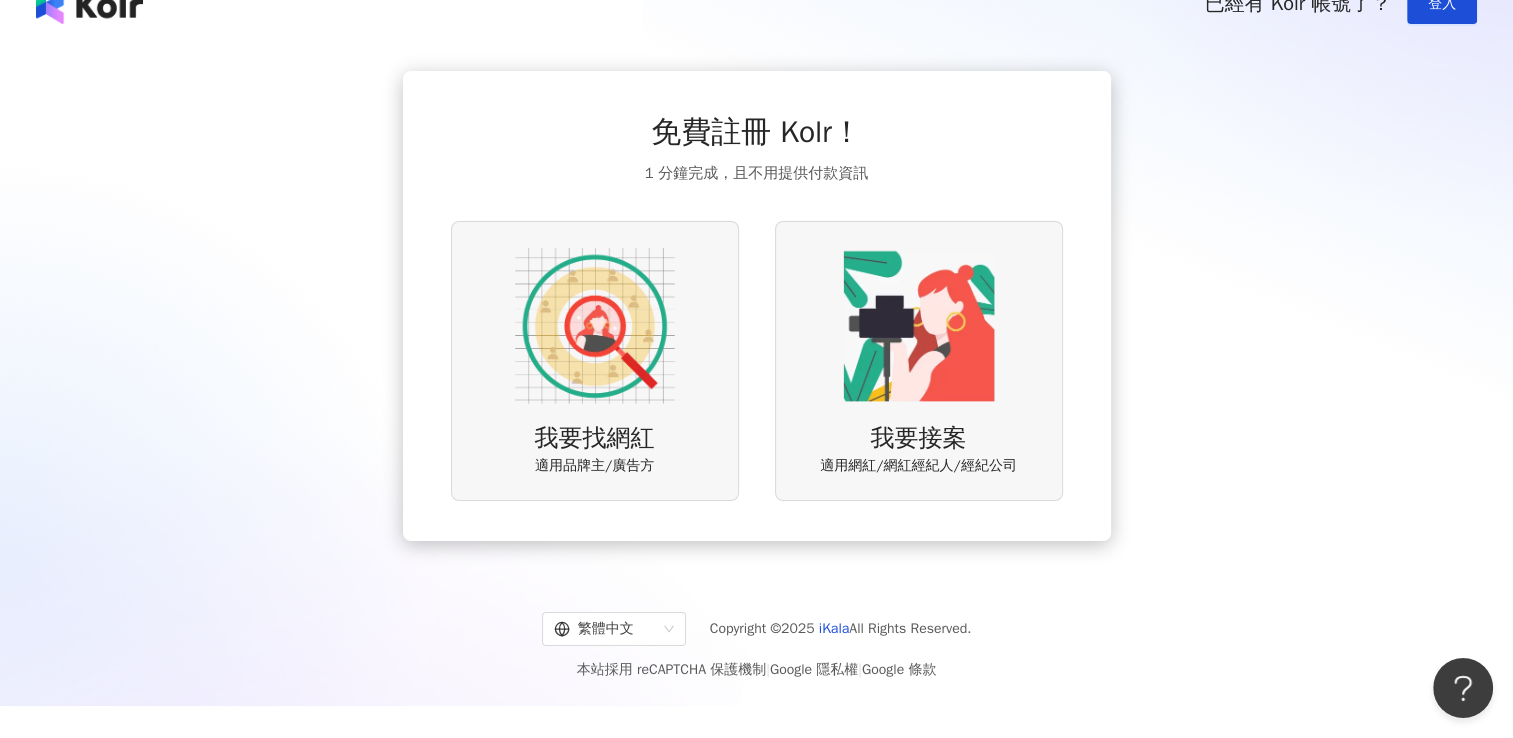 scroll, scrollTop: 0, scrollLeft: 0, axis: both 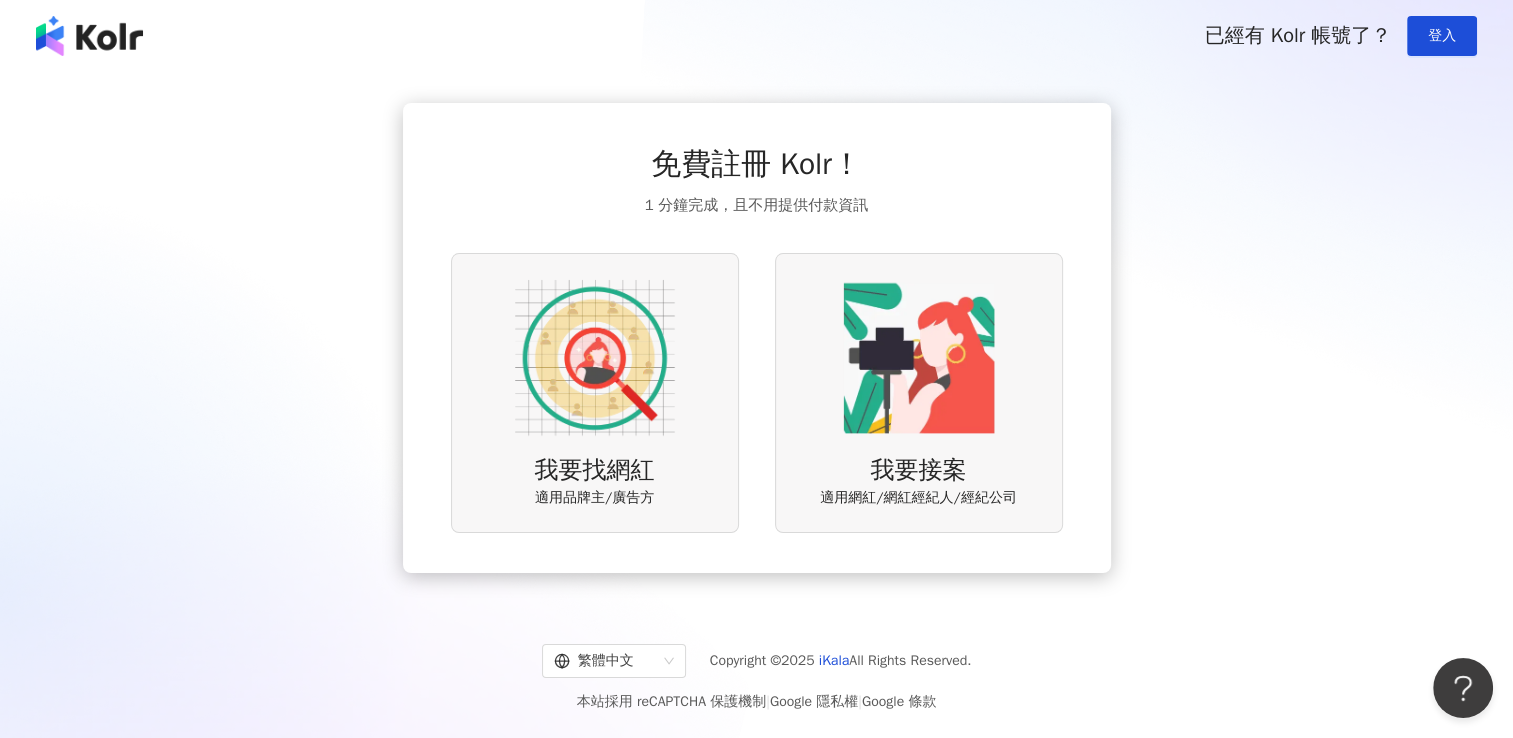 click at bounding box center [595, 358] 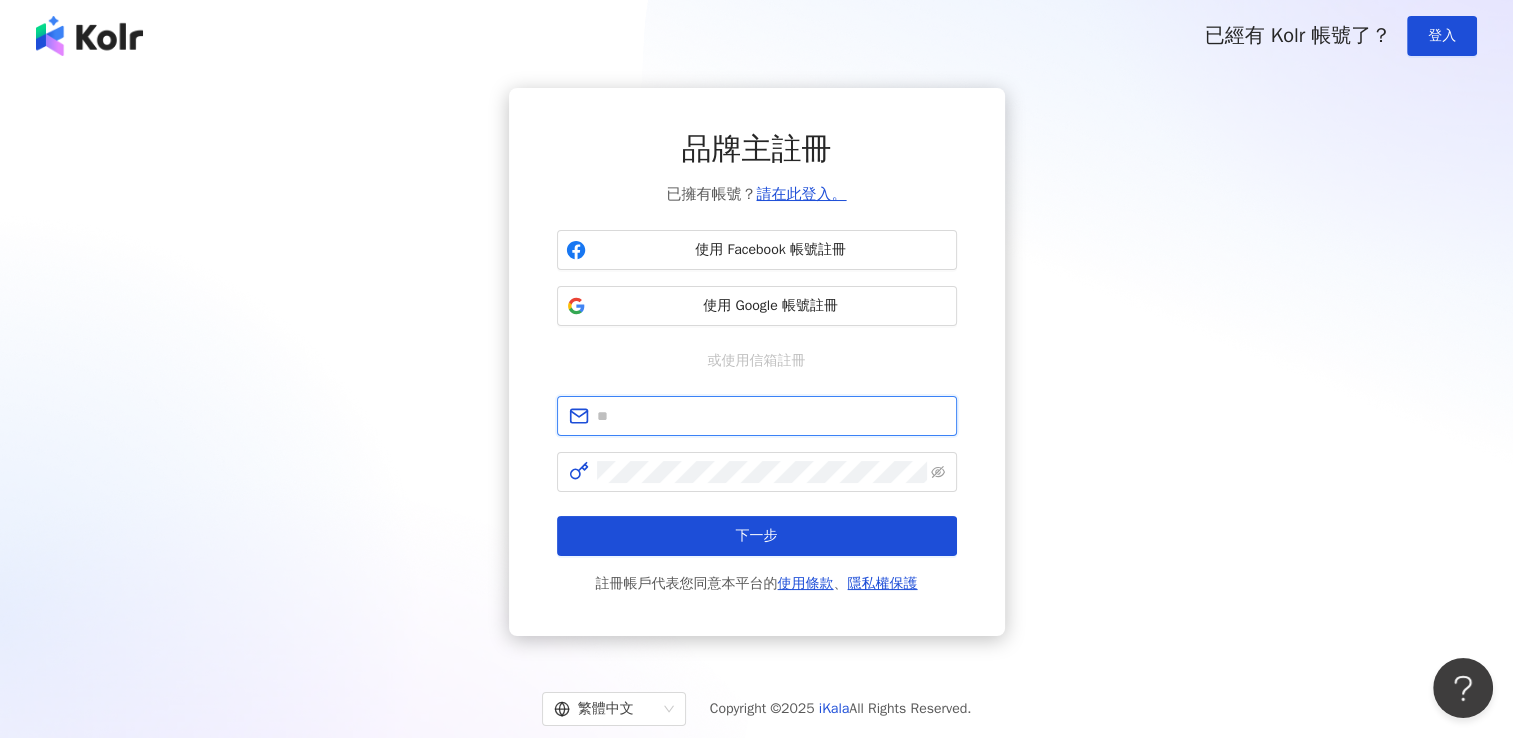 click at bounding box center (771, 416) 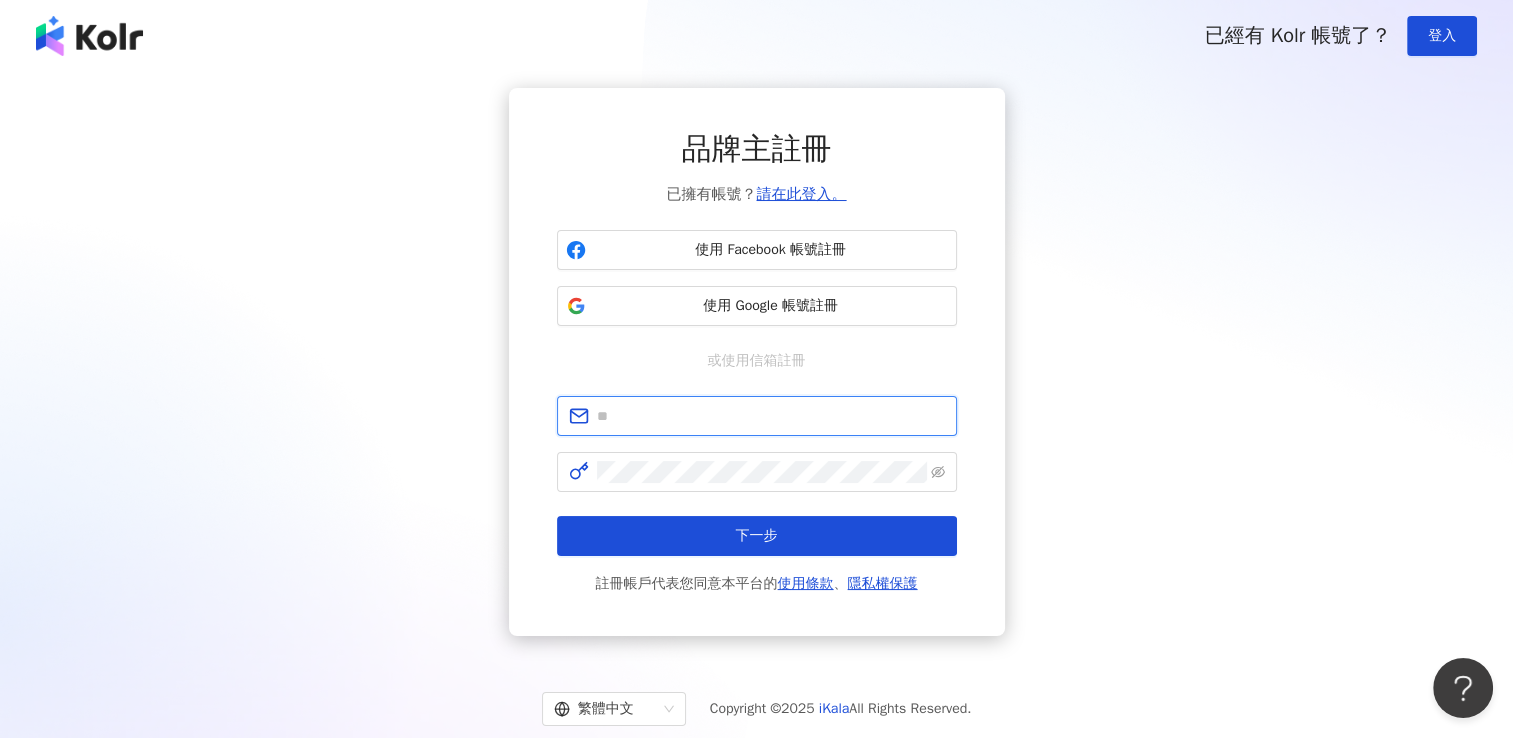 type on "**********" 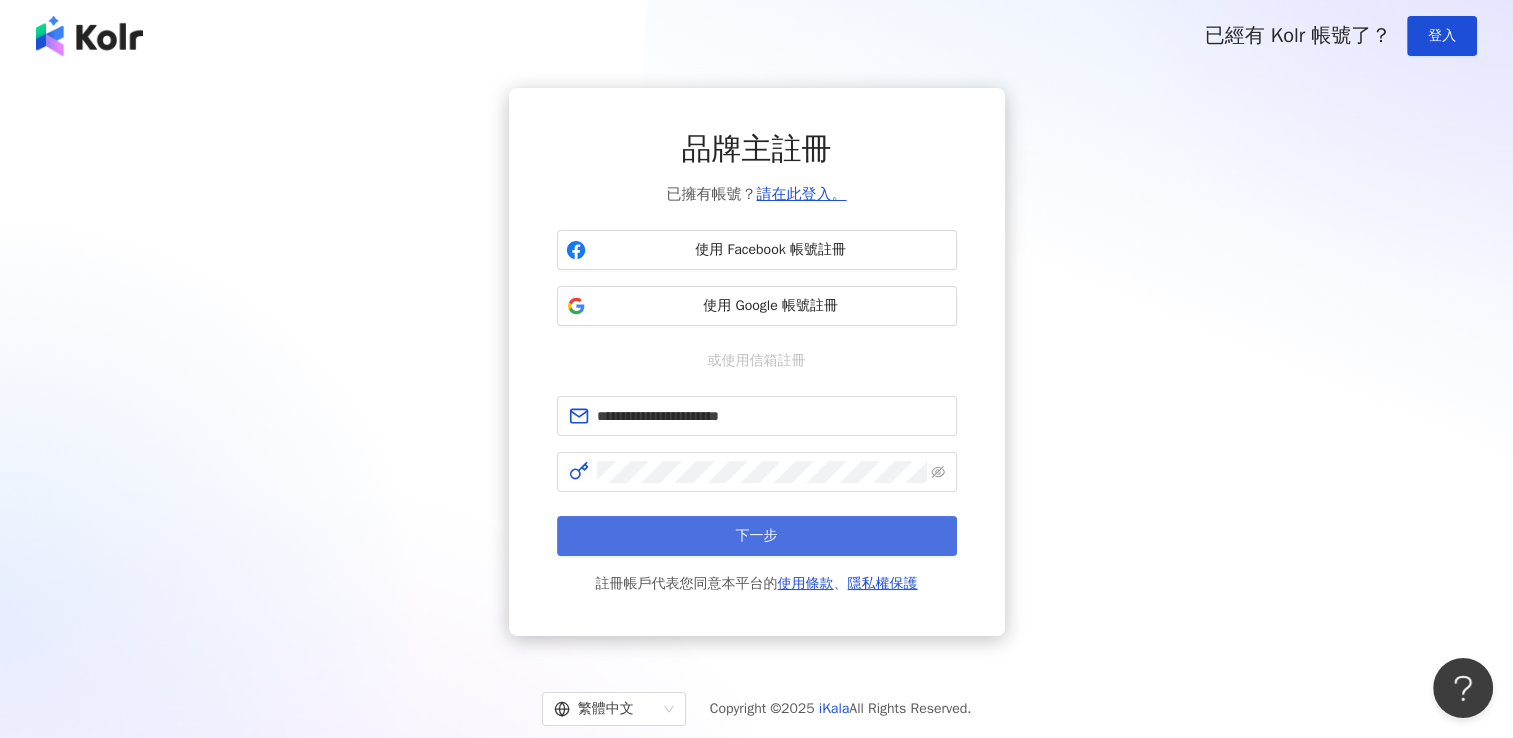 click on "下一步" at bounding box center (757, 536) 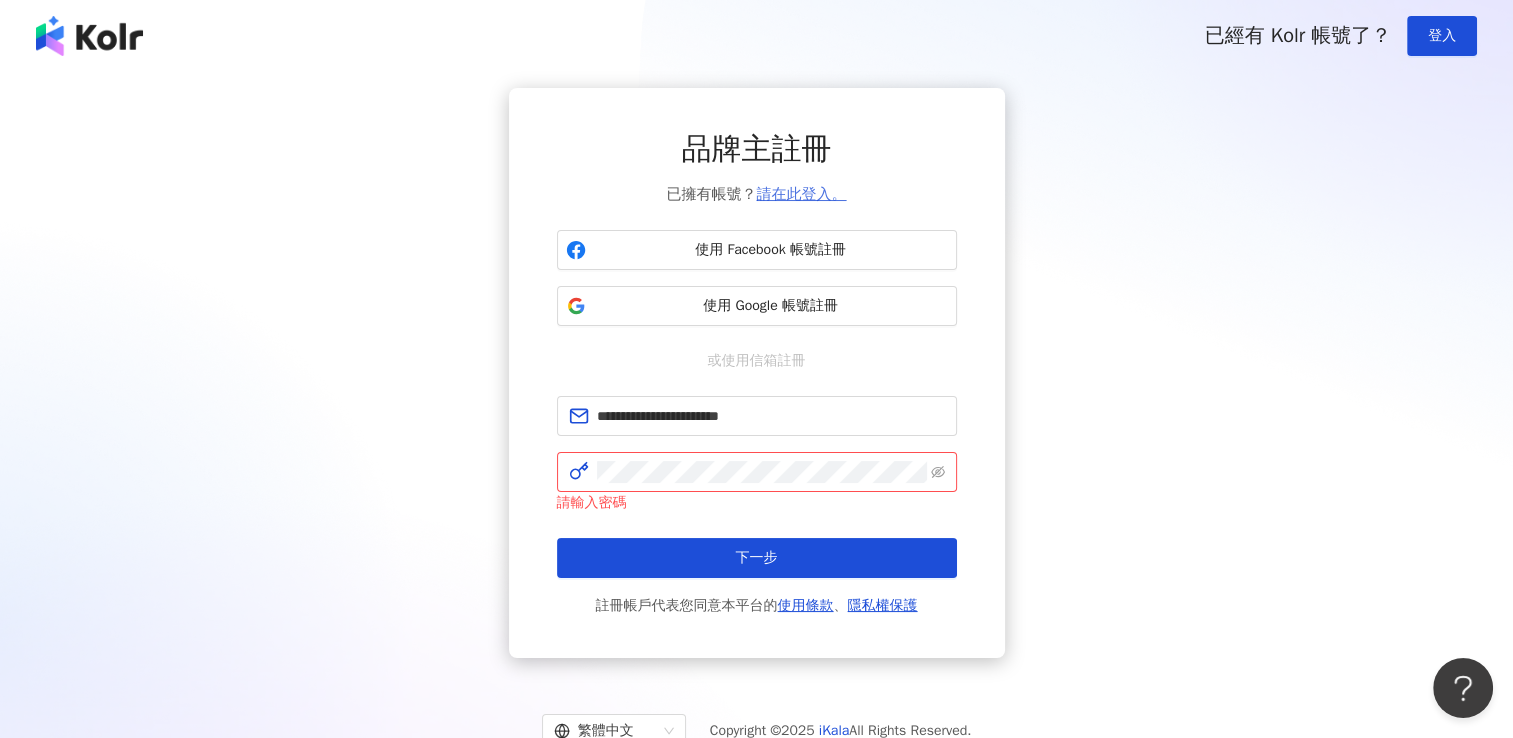 click on "請在此登入。" at bounding box center [802, 194] 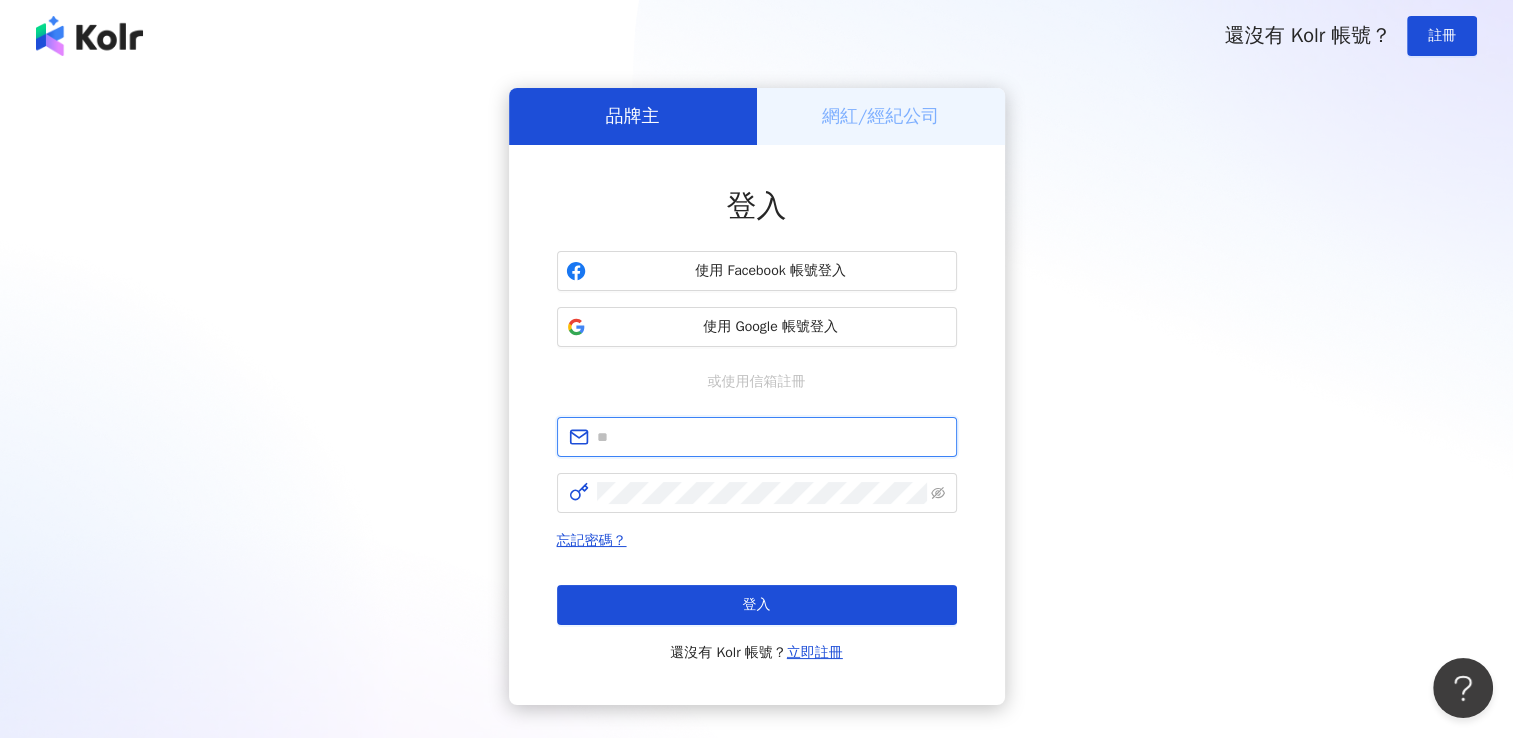 click at bounding box center [771, 437] 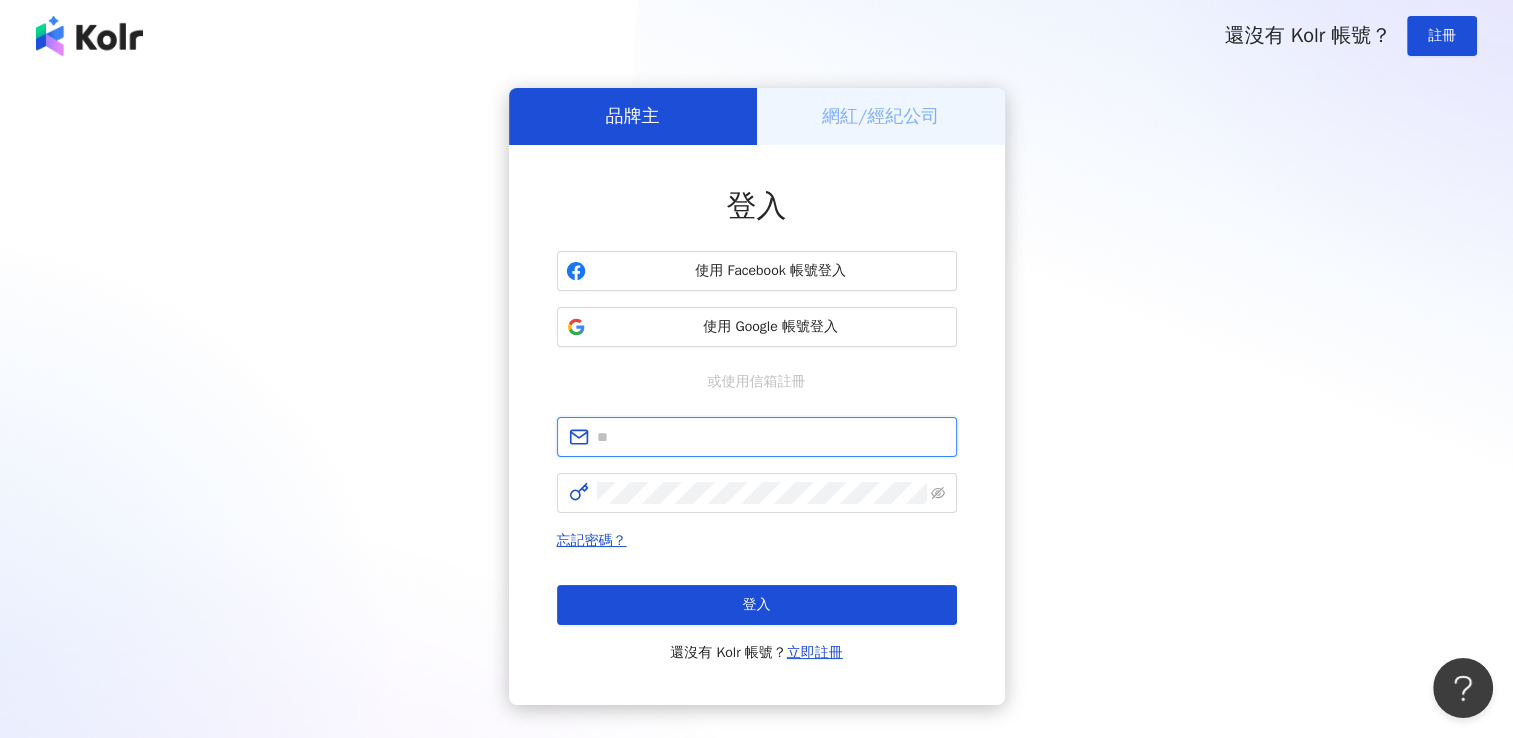 type on "**********" 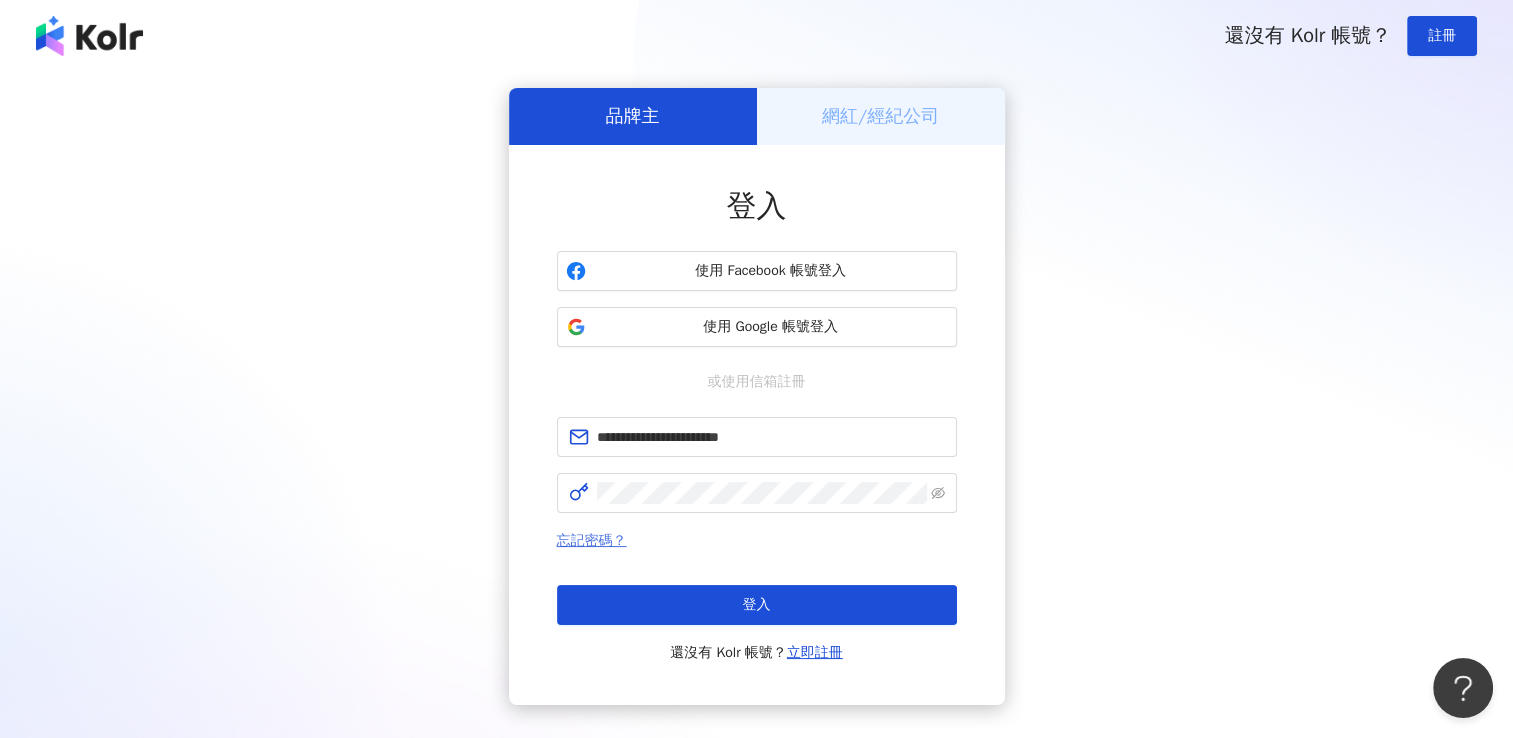 click on "忘記密碼？" at bounding box center (592, 540) 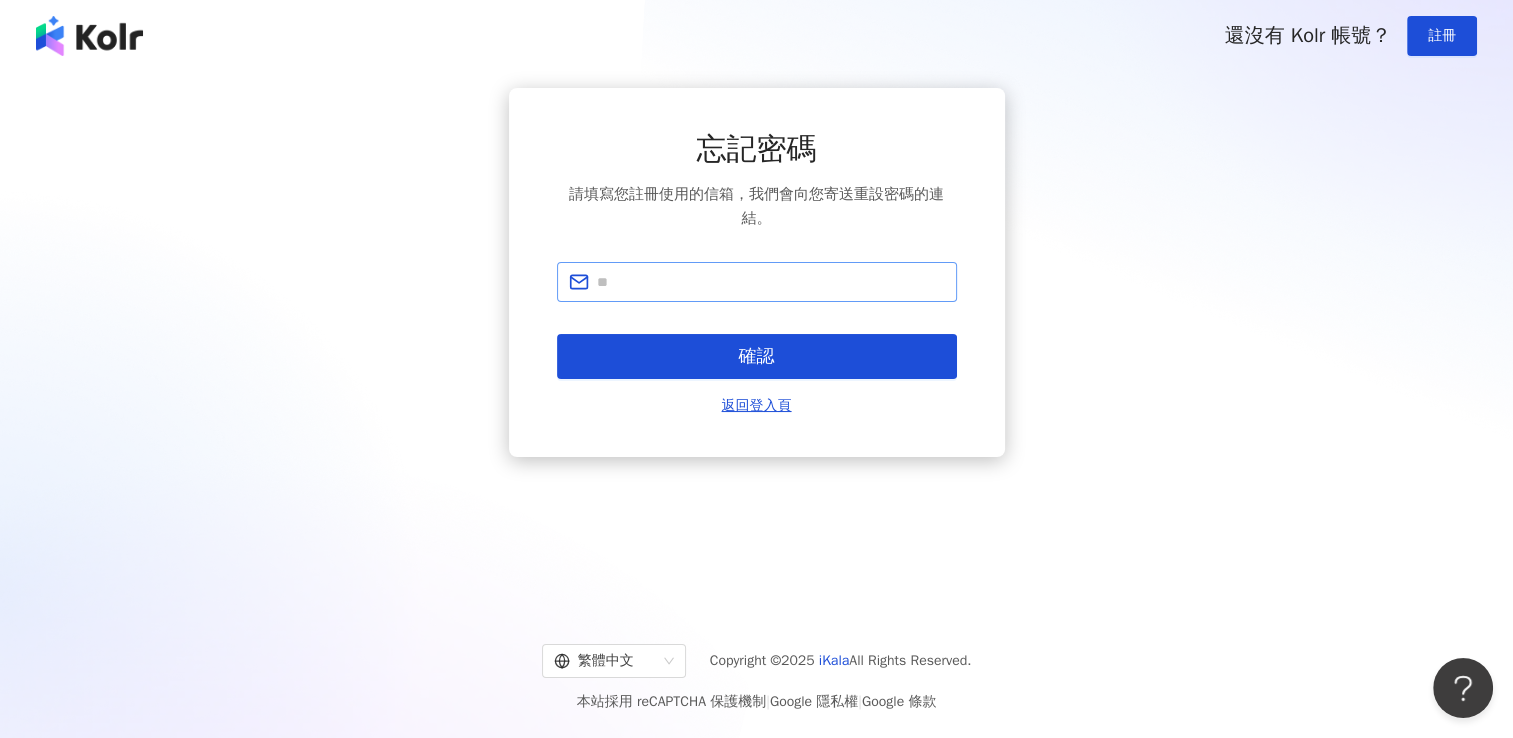 click at bounding box center (757, 282) 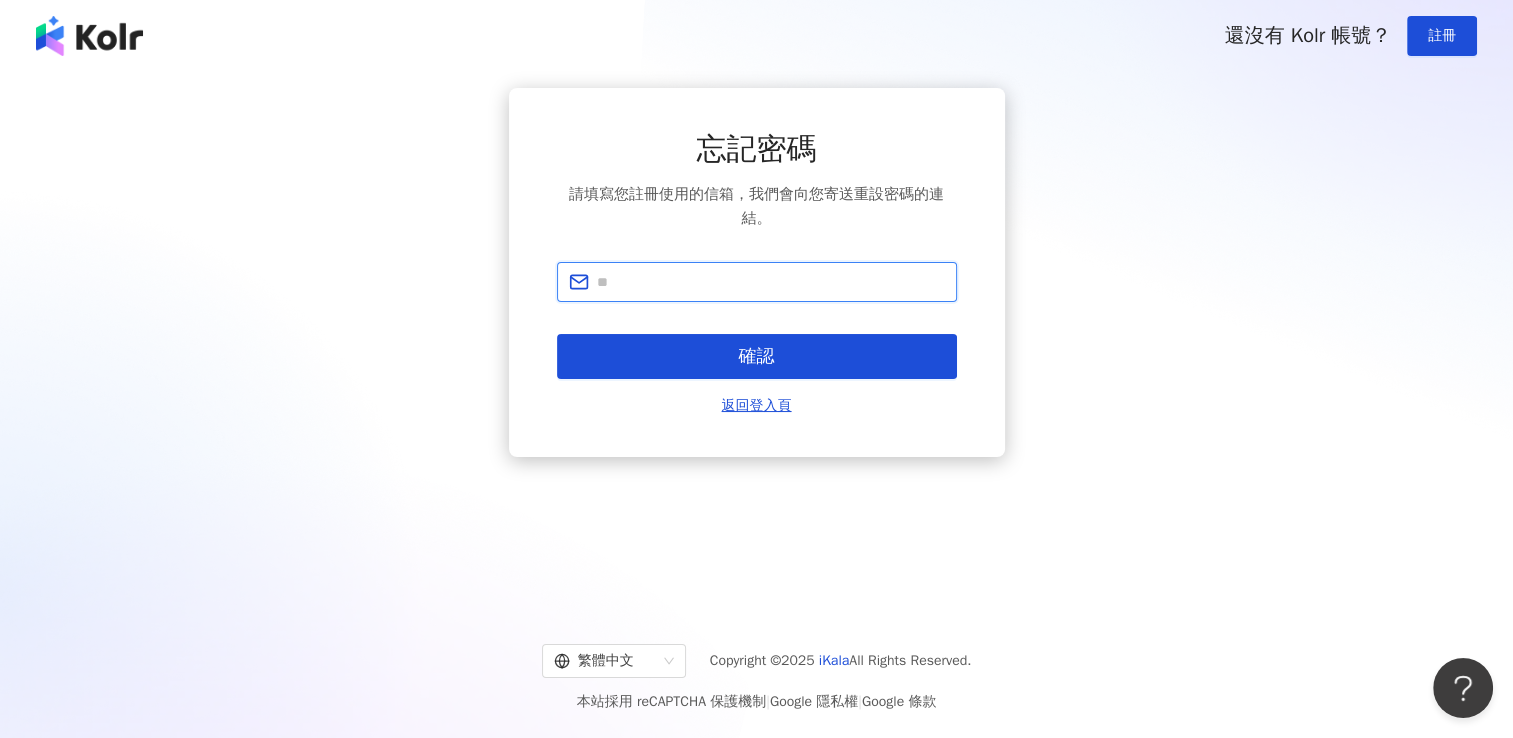 paste on "**********" 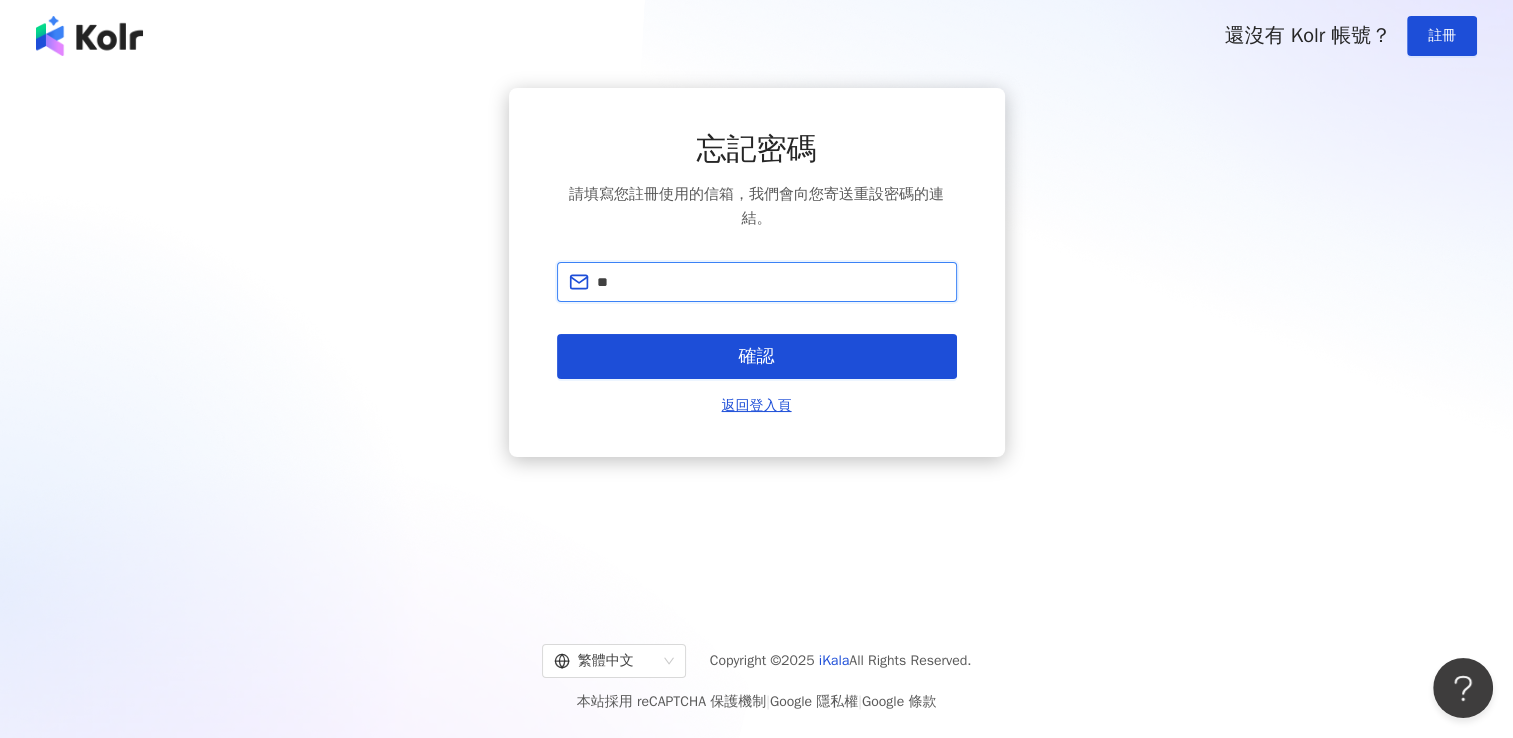 type on "*" 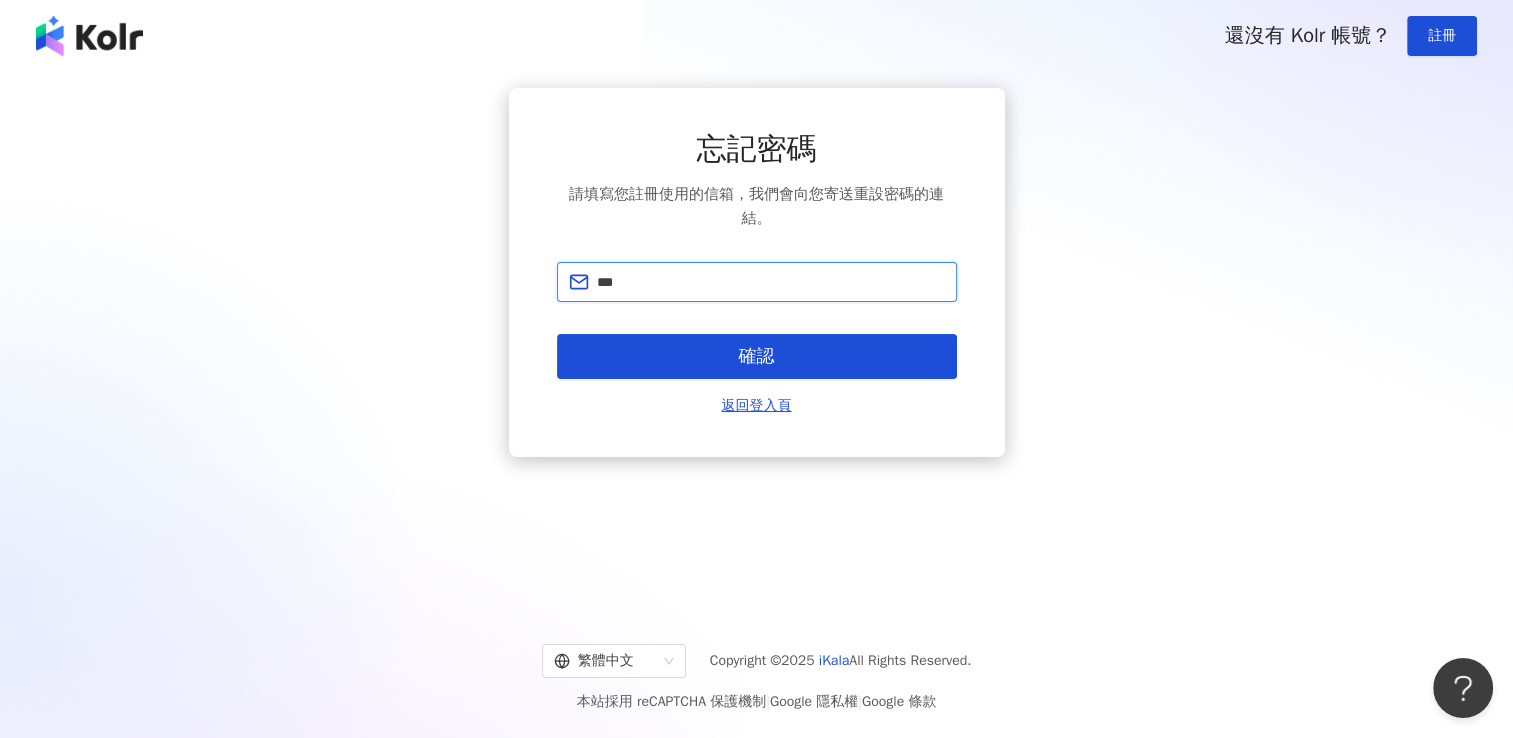 type on "**********" 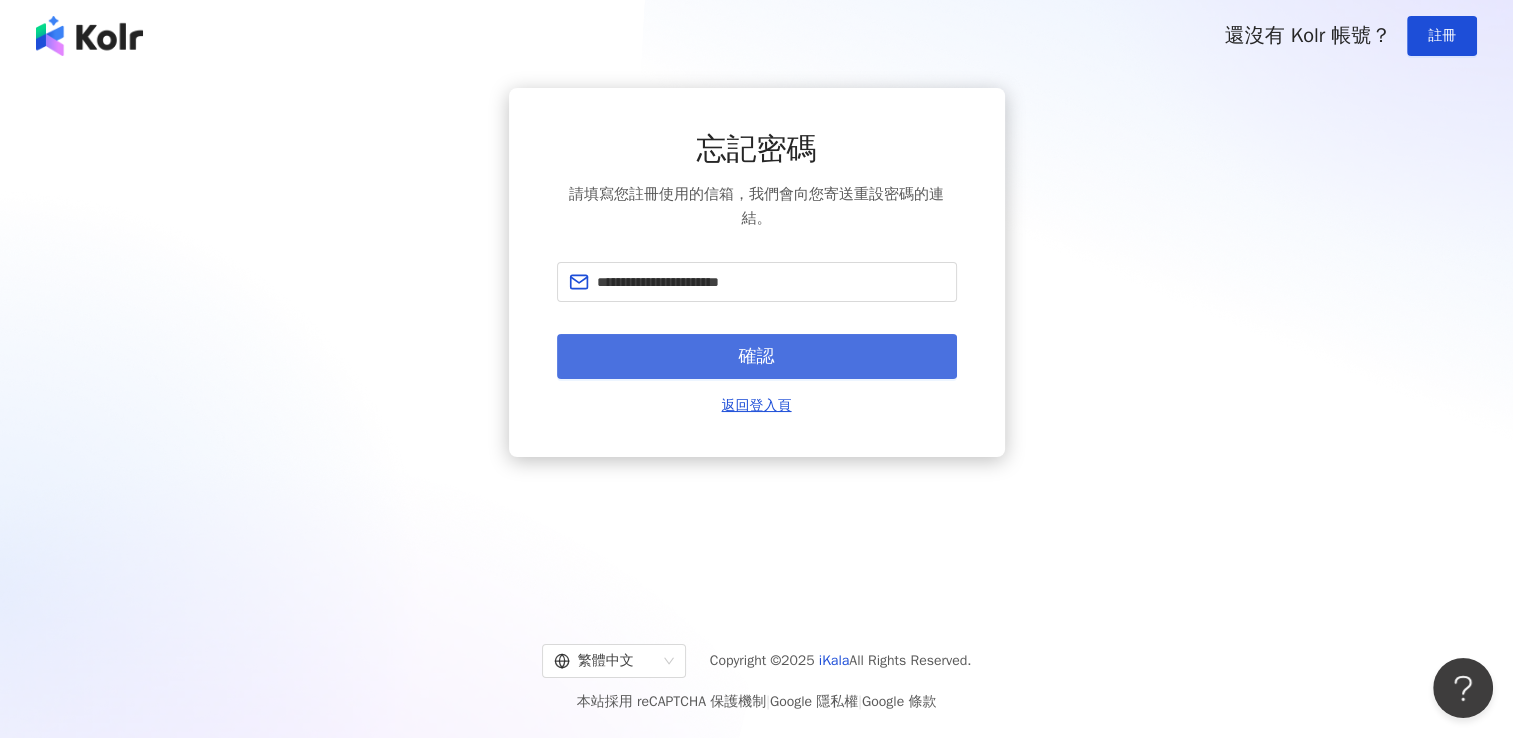 click on "確認" at bounding box center [757, 357] 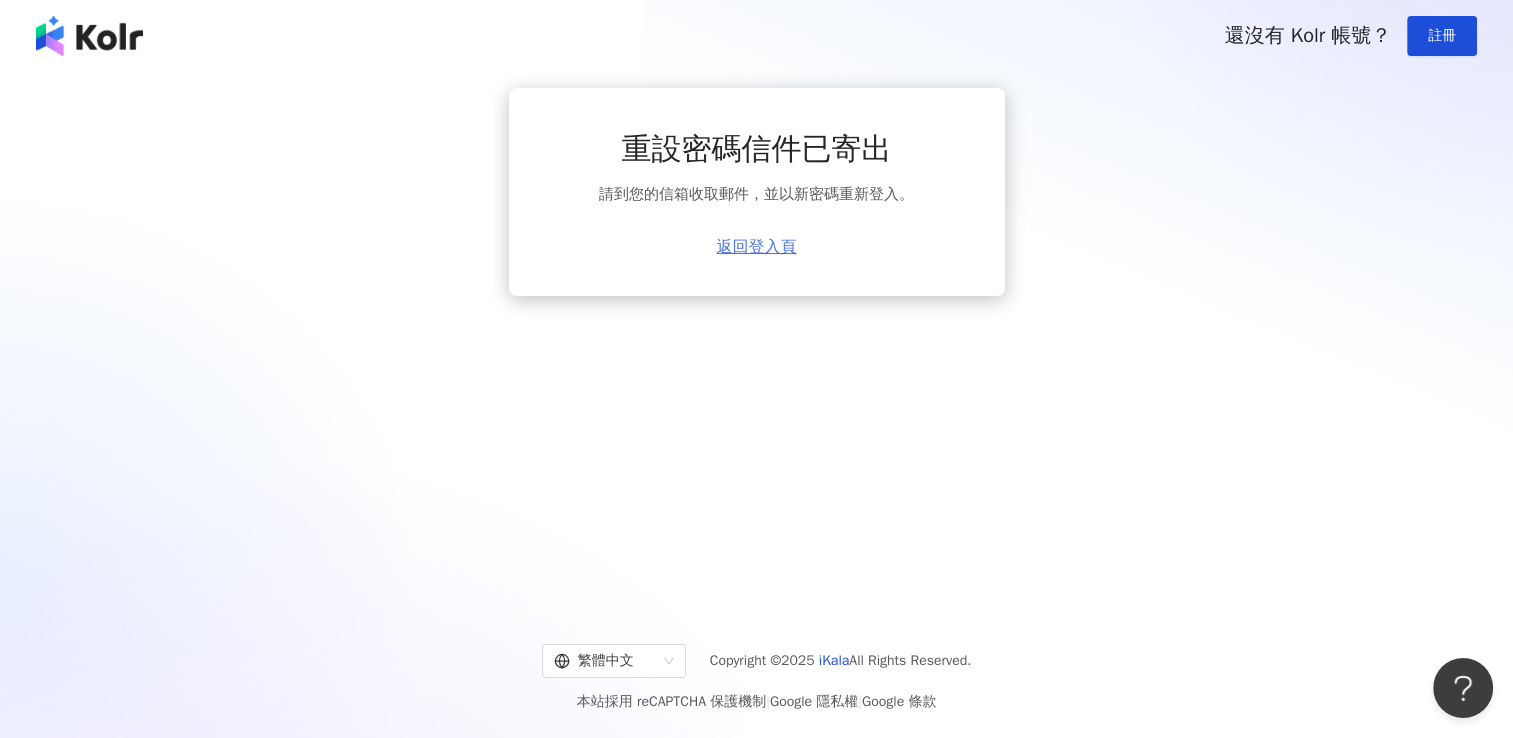 click on "返回登入頁" at bounding box center (757, 247) 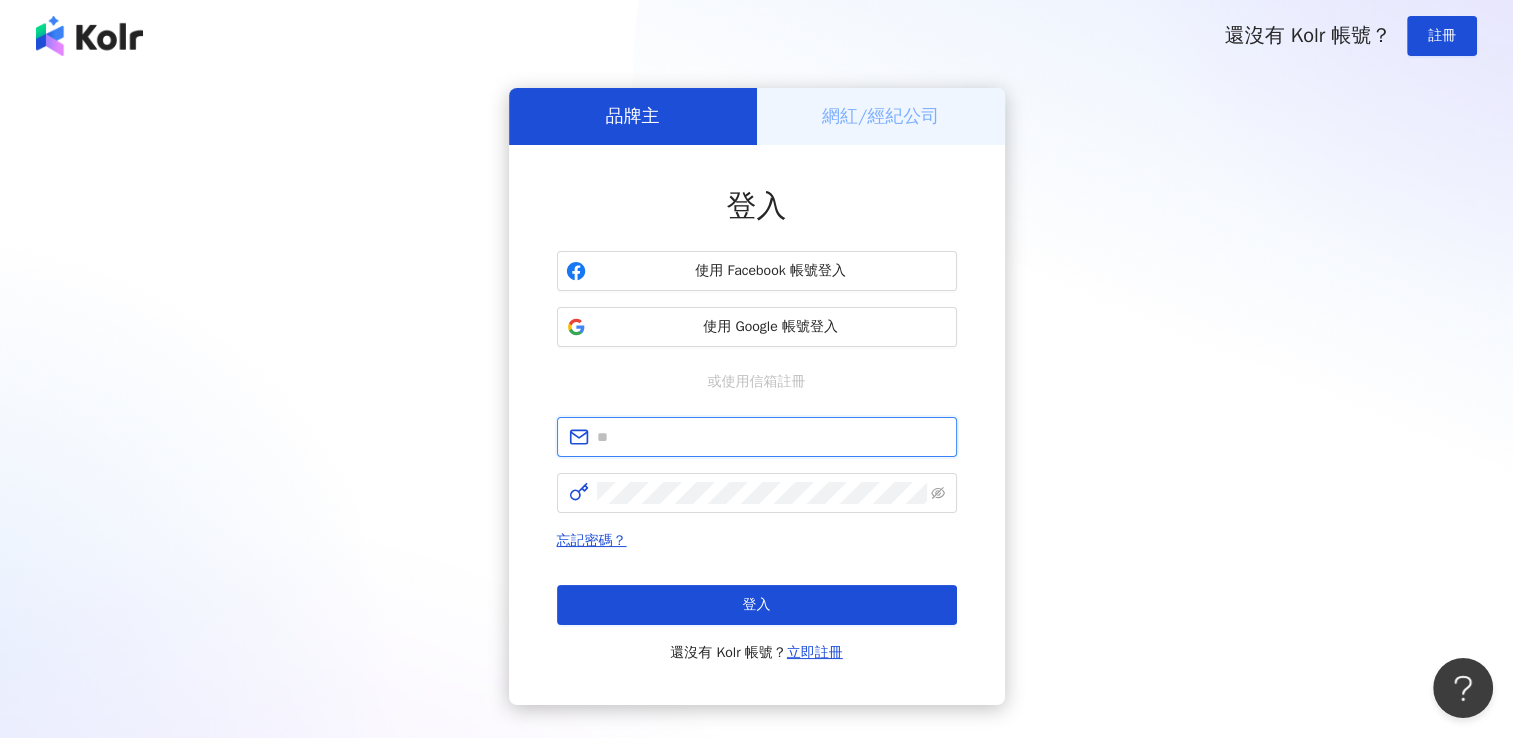 click at bounding box center [771, 437] 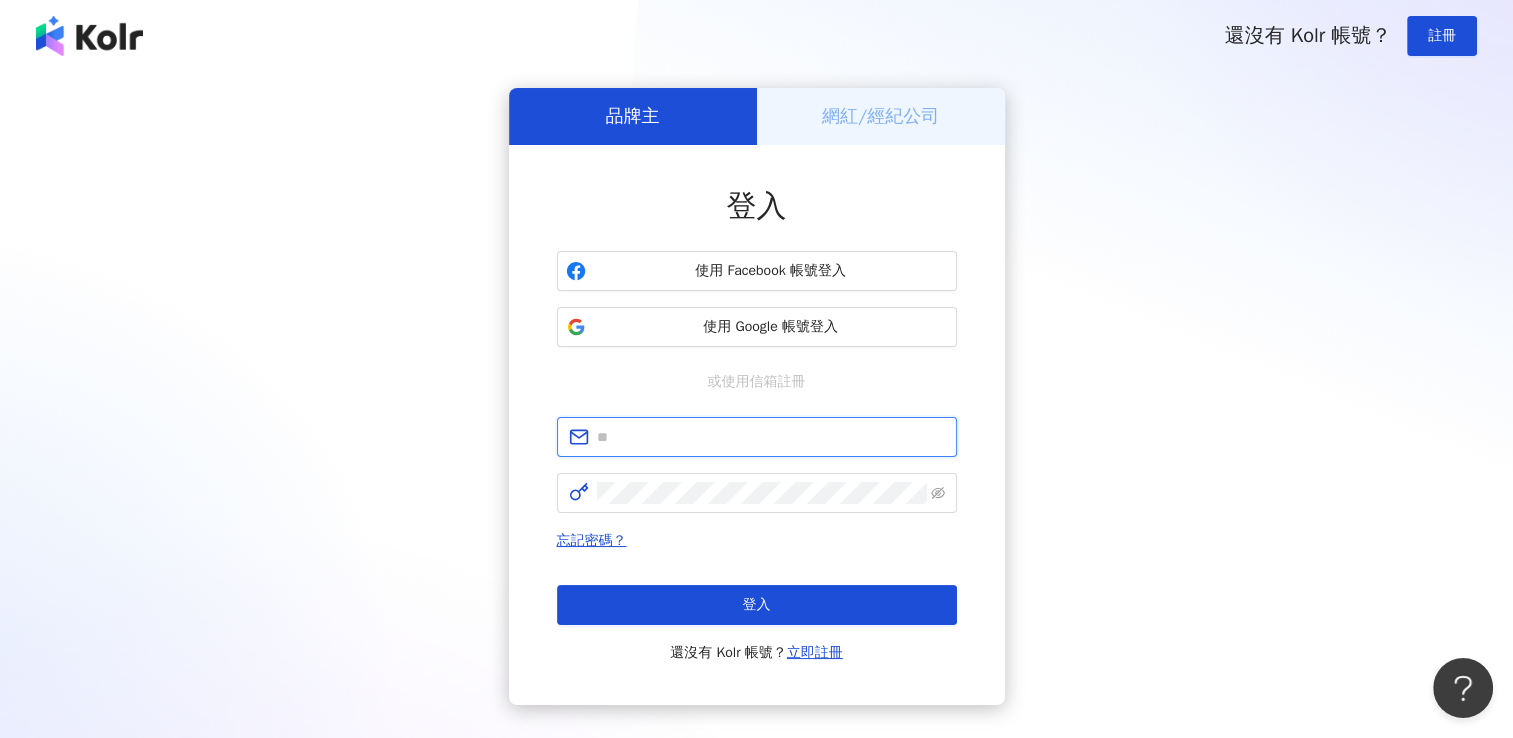 type on "**********" 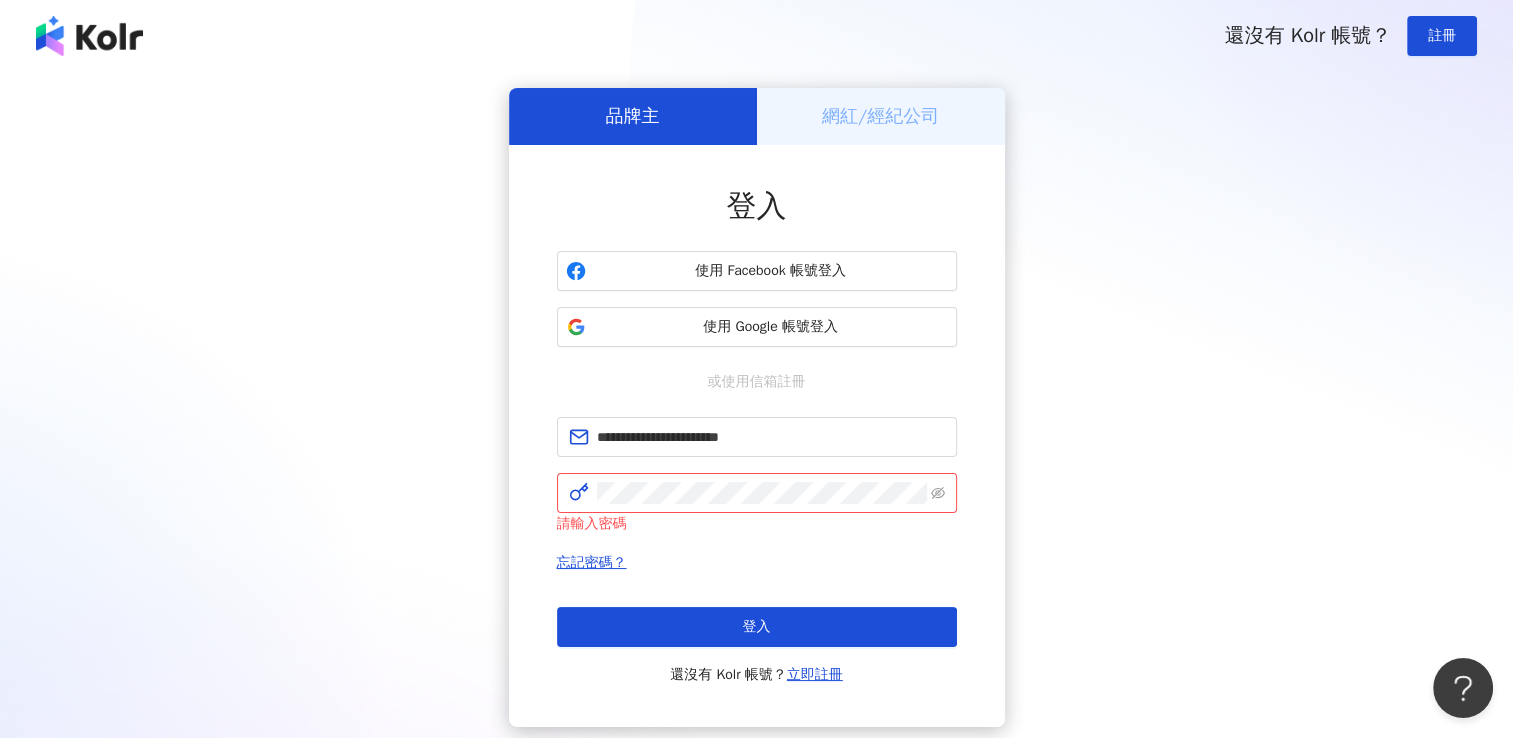 click on "**********" at bounding box center (756, 407) 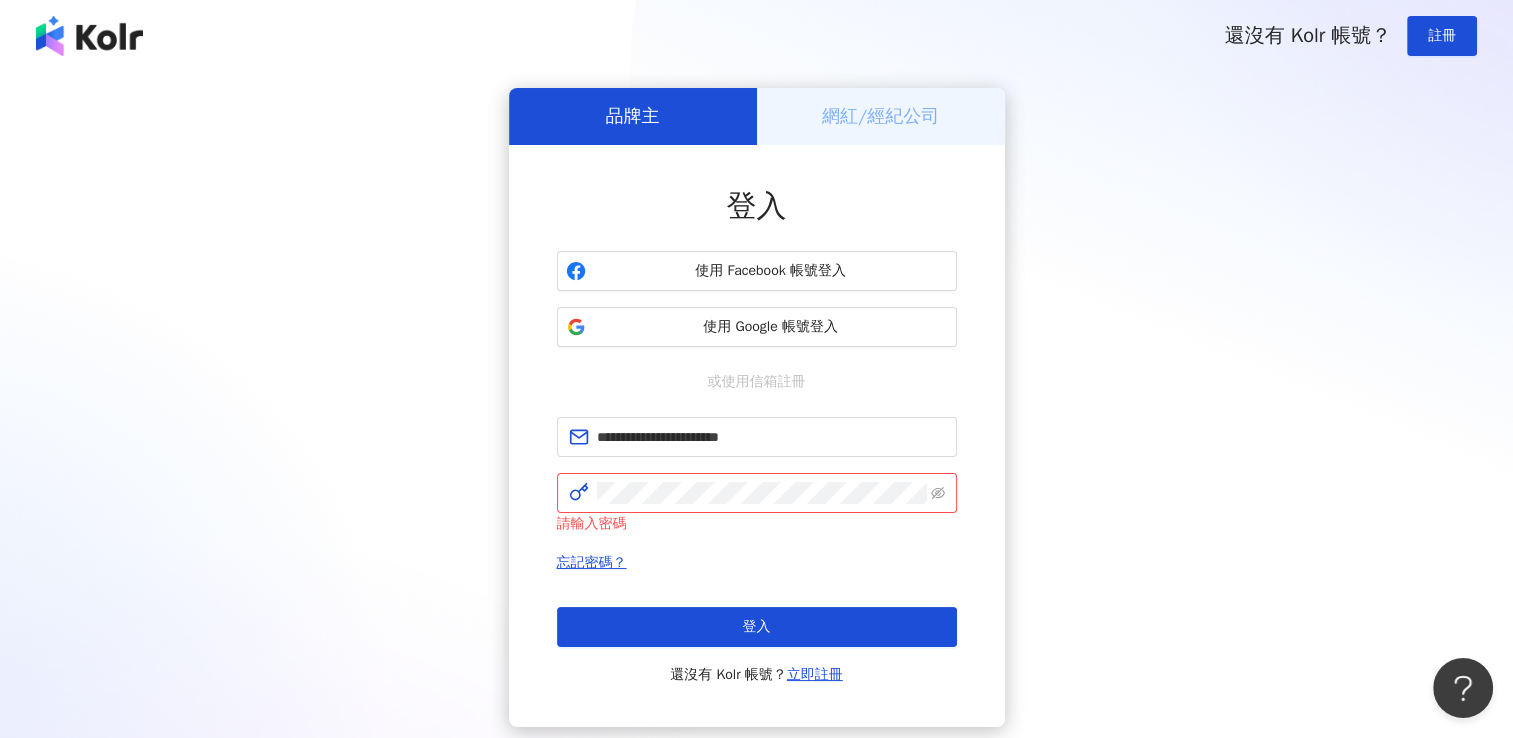 click on "**********" at bounding box center [756, 407] 